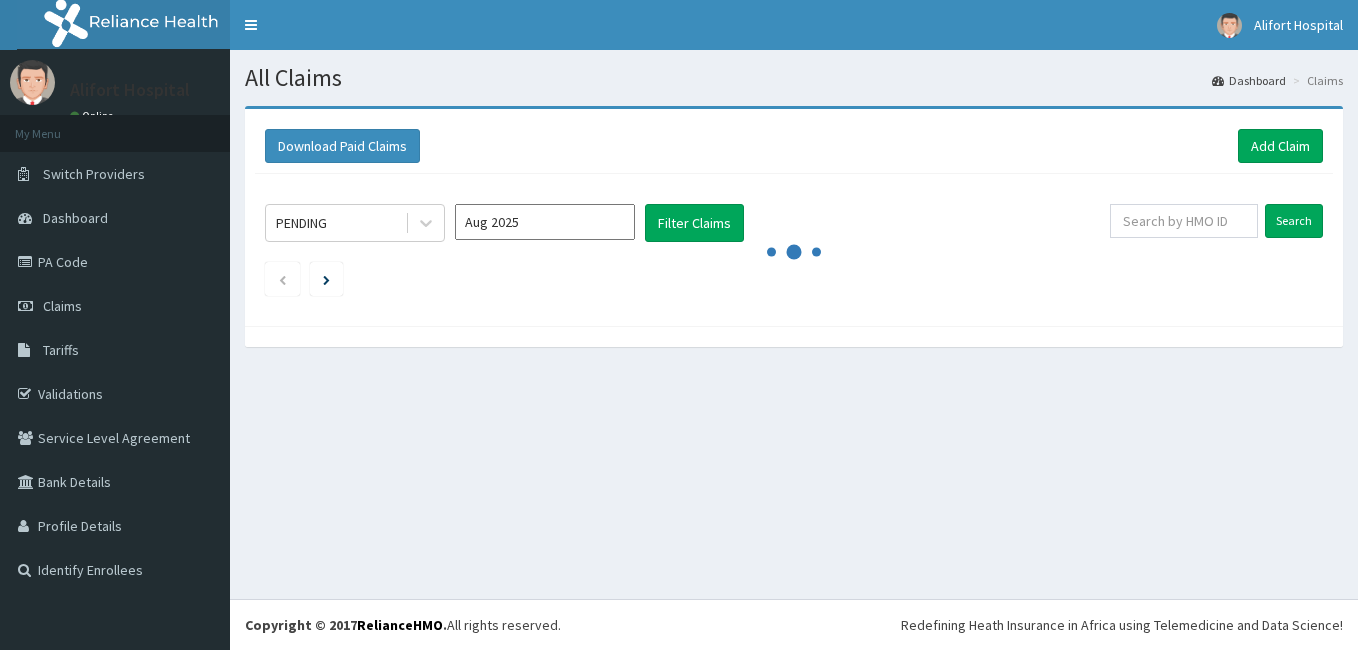 scroll, scrollTop: 0, scrollLeft: 0, axis: both 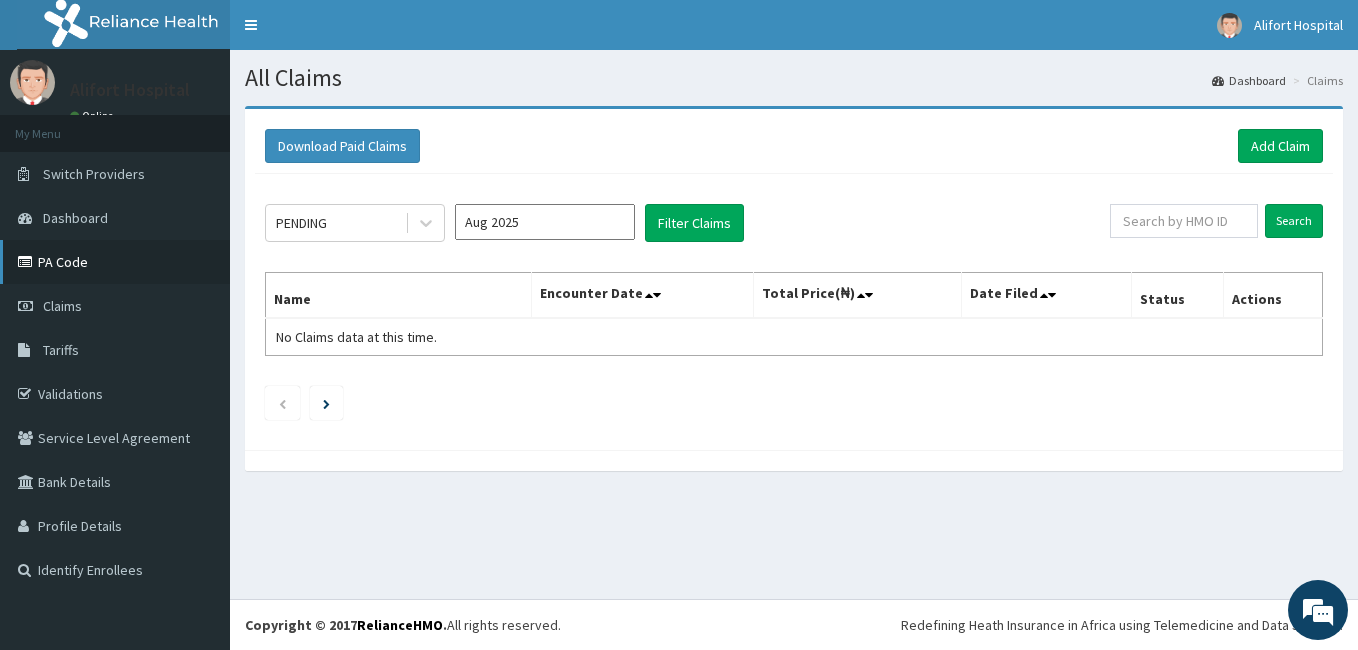 click on "PA Code" at bounding box center (115, 262) 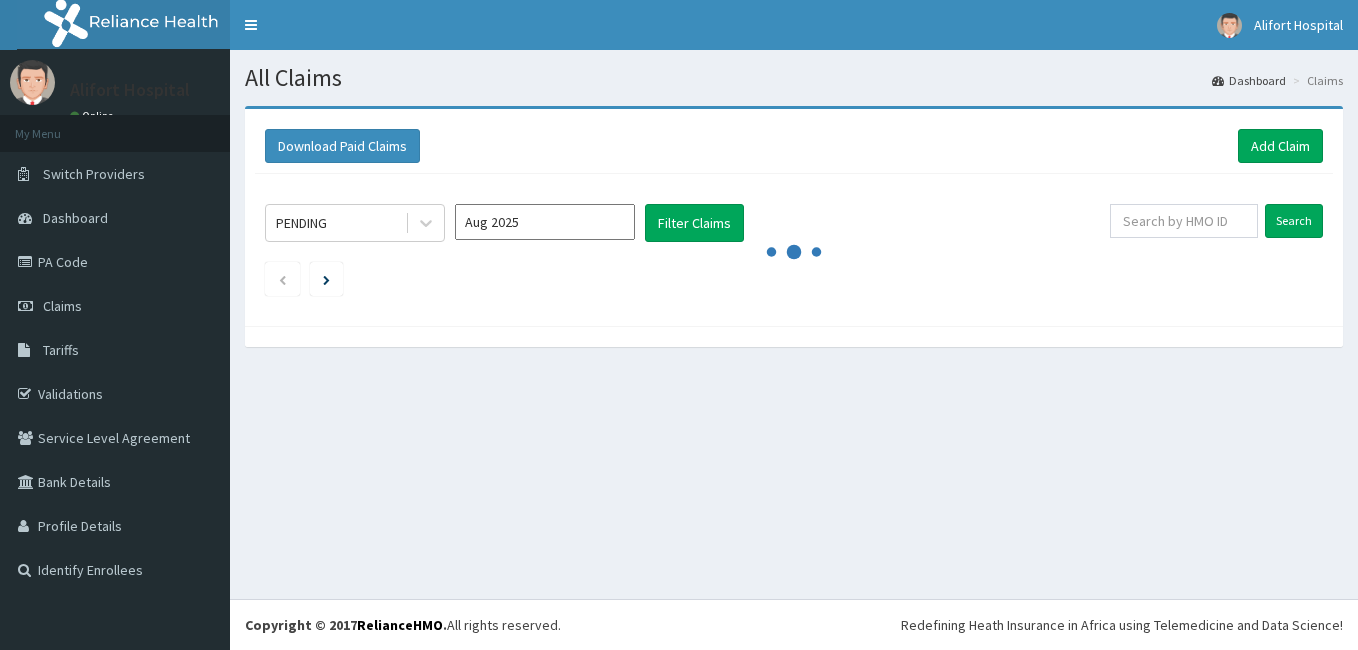 scroll, scrollTop: 0, scrollLeft: 0, axis: both 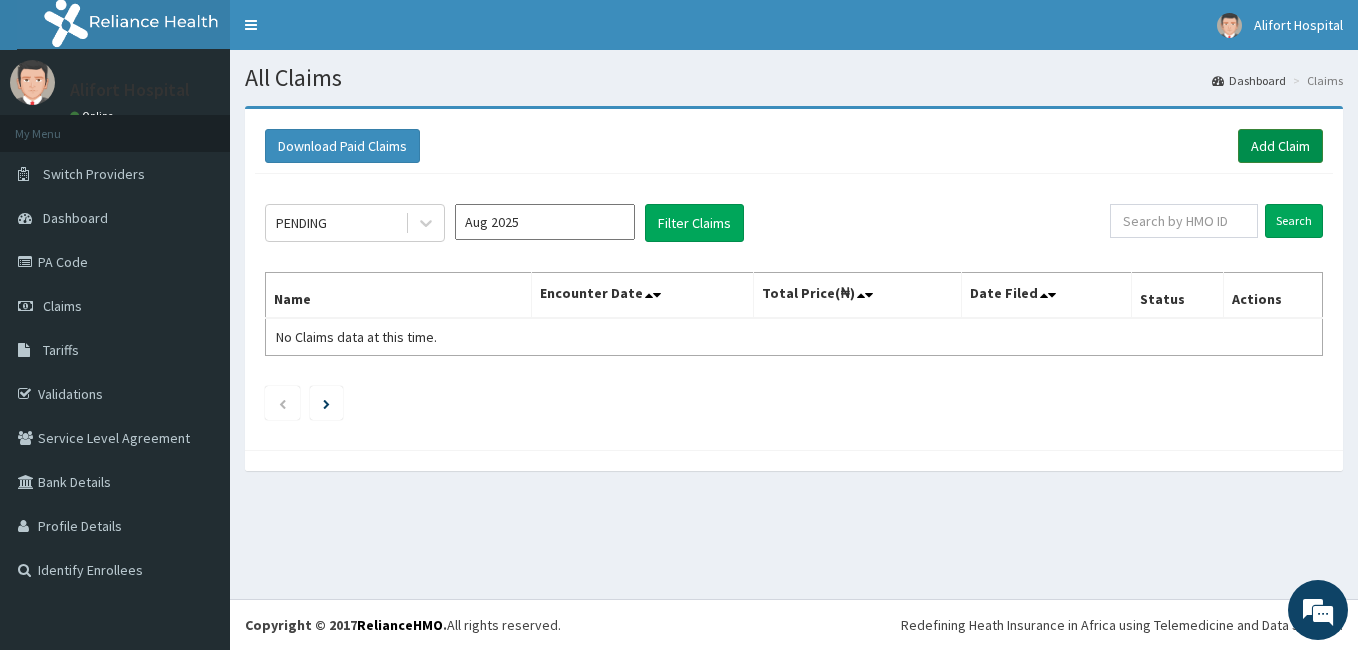 click on "Add Claim" at bounding box center [1280, 146] 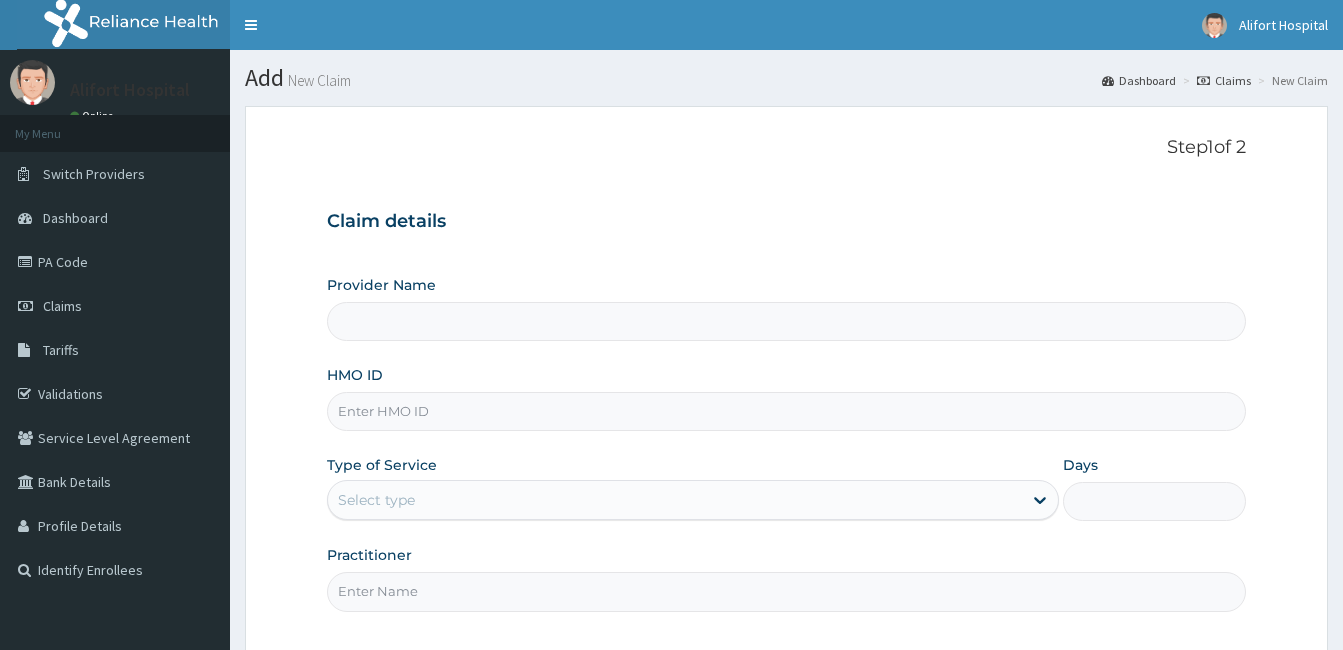 scroll, scrollTop: 0, scrollLeft: 0, axis: both 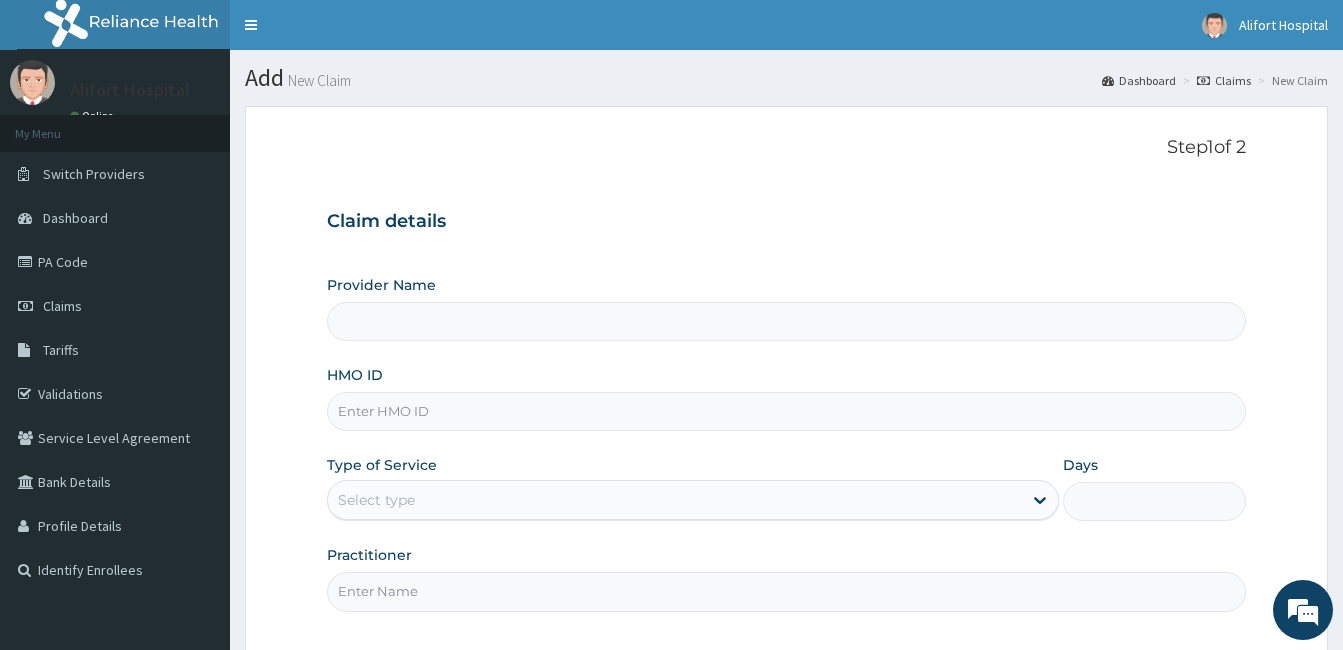 type on "Alifort Hospital" 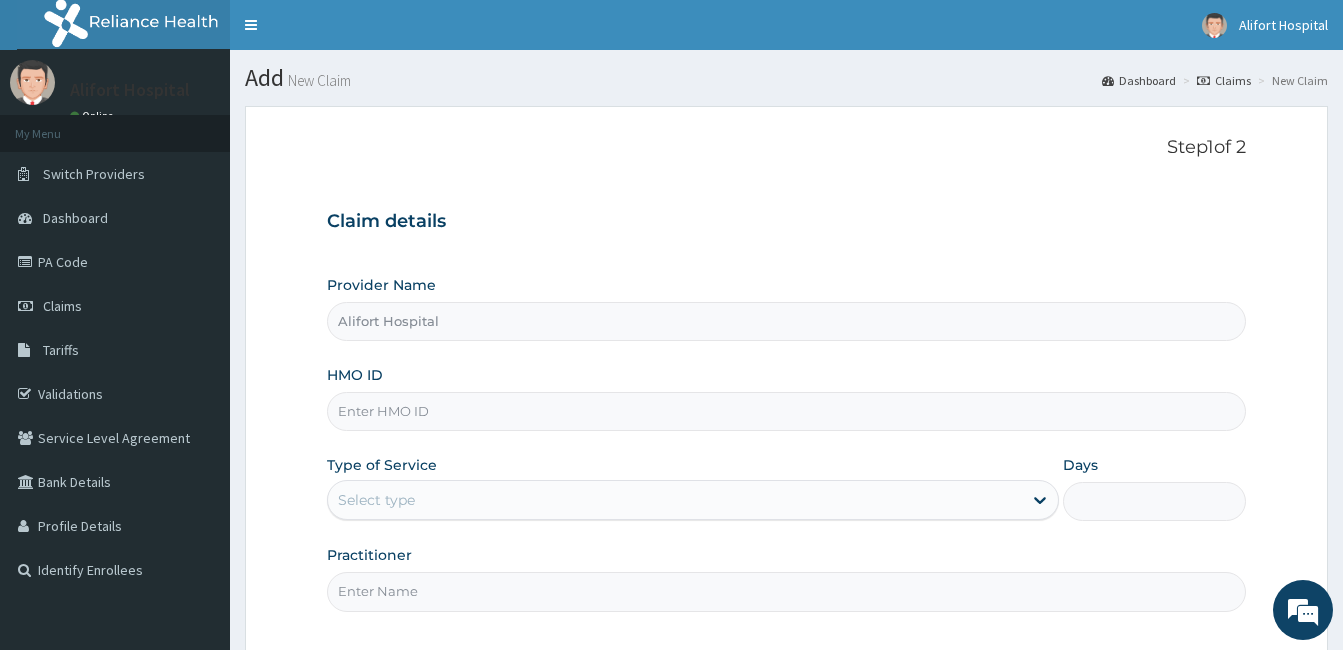 click on "Alifort Hospital" at bounding box center (786, 321) 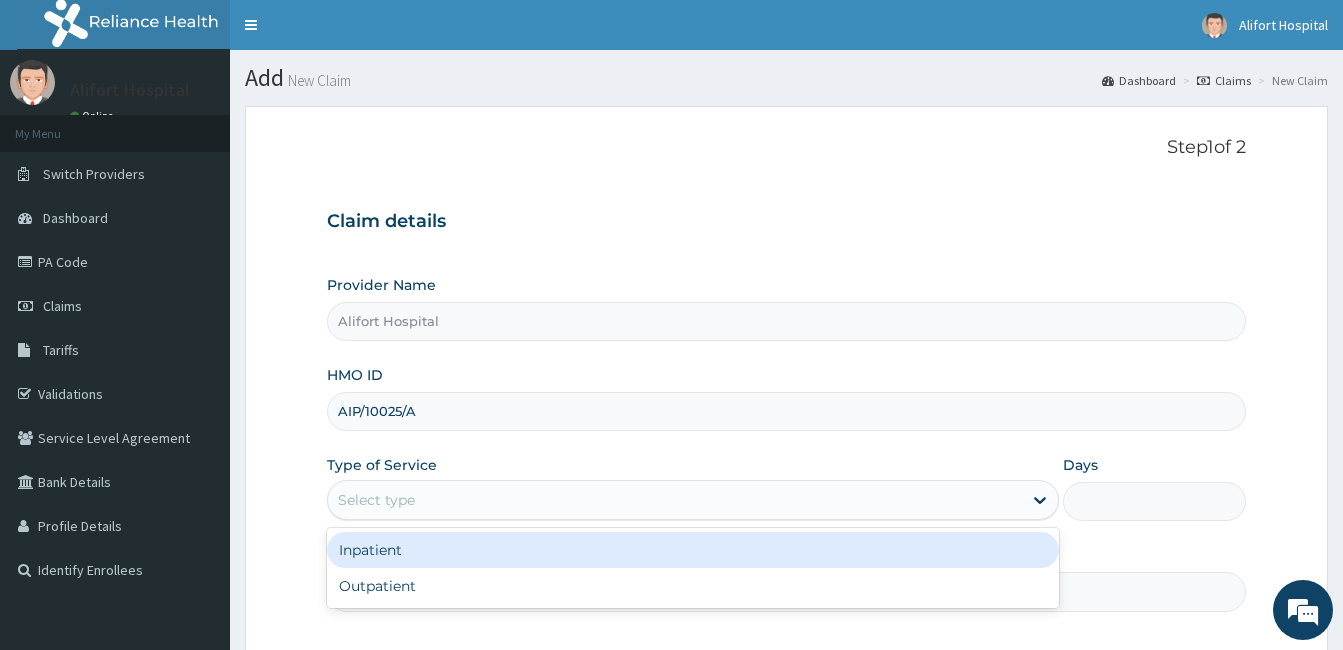 click on "Select type" at bounding box center (675, 500) 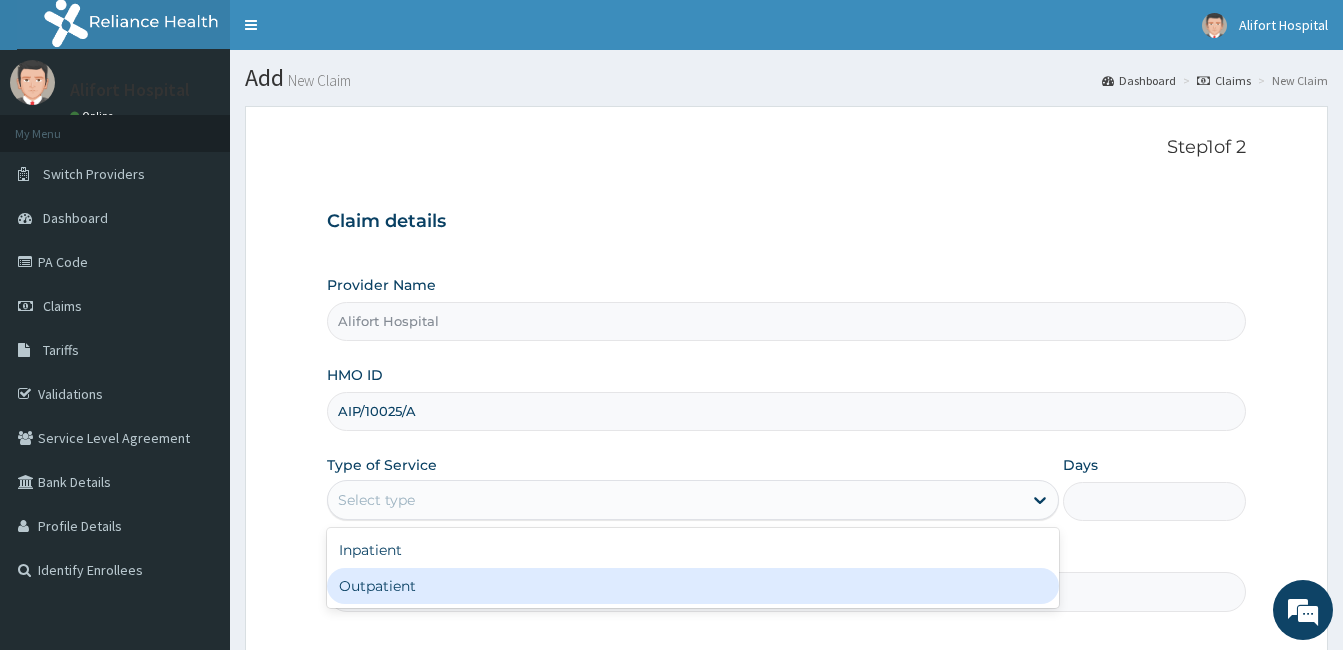 click on "Outpatient" at bounding box center [693, 586] 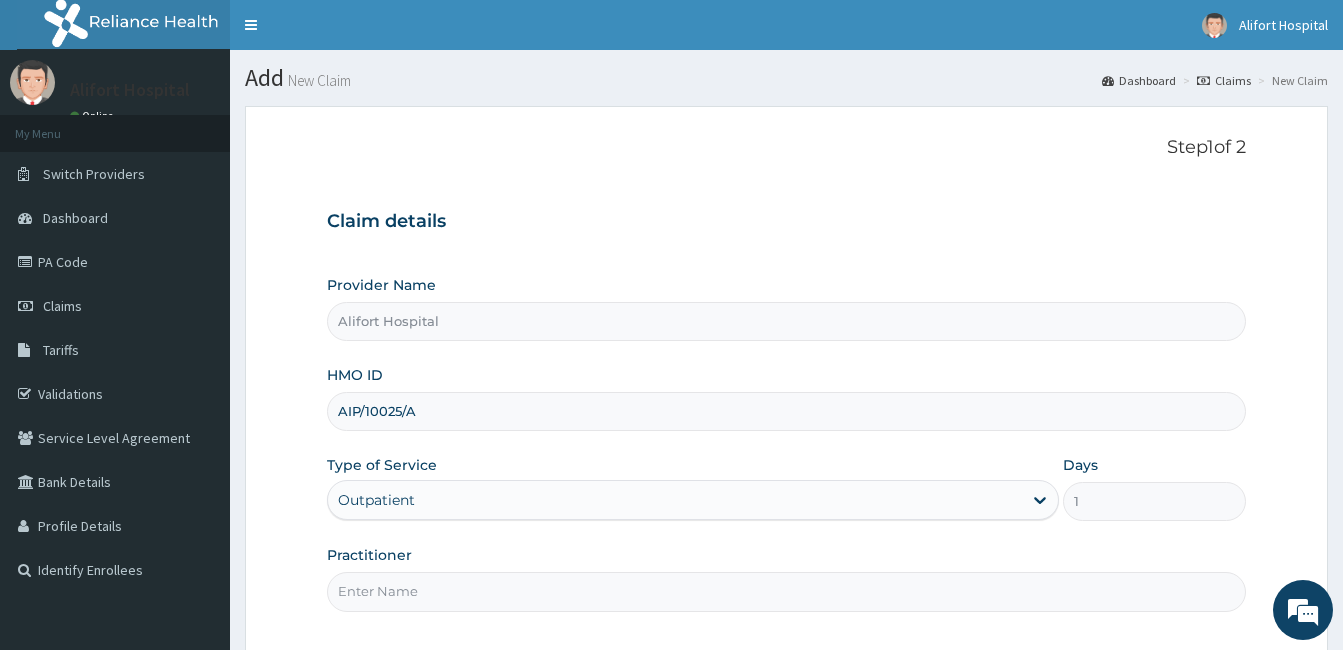 scroll, scrollTop: 185, scrollLeft: 0, axis: vertical 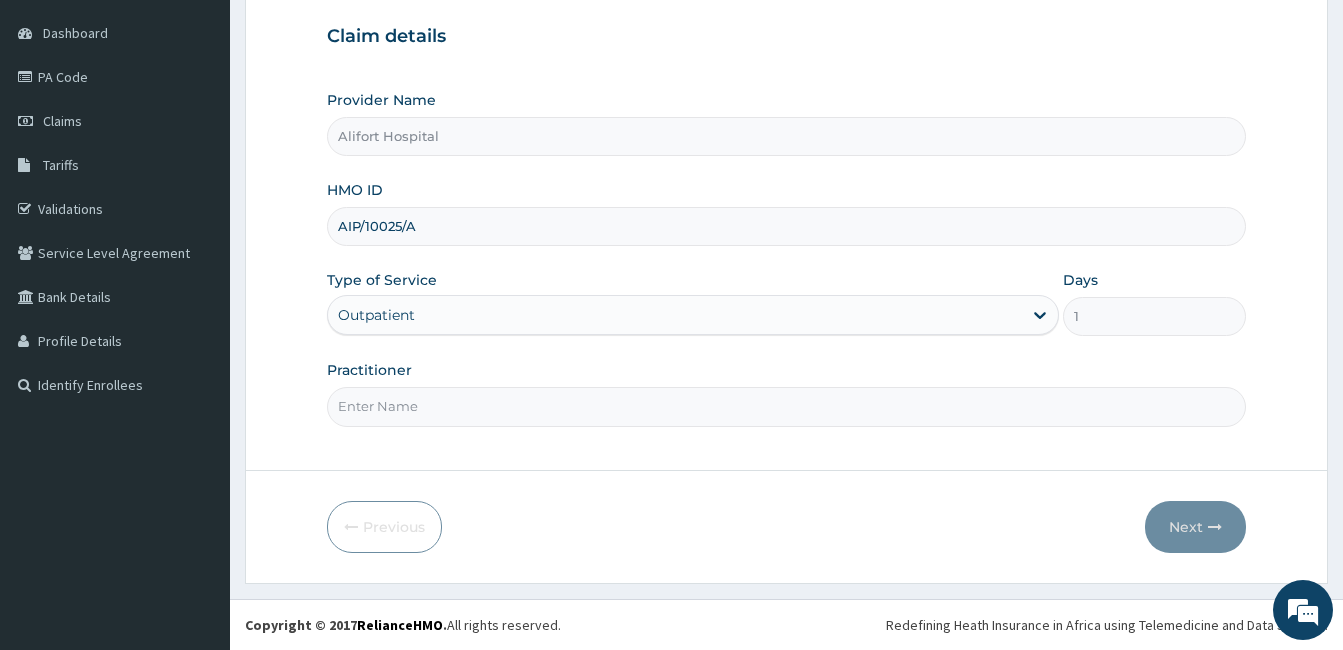 click on "Practitioner" at bounding box center (786, 406) 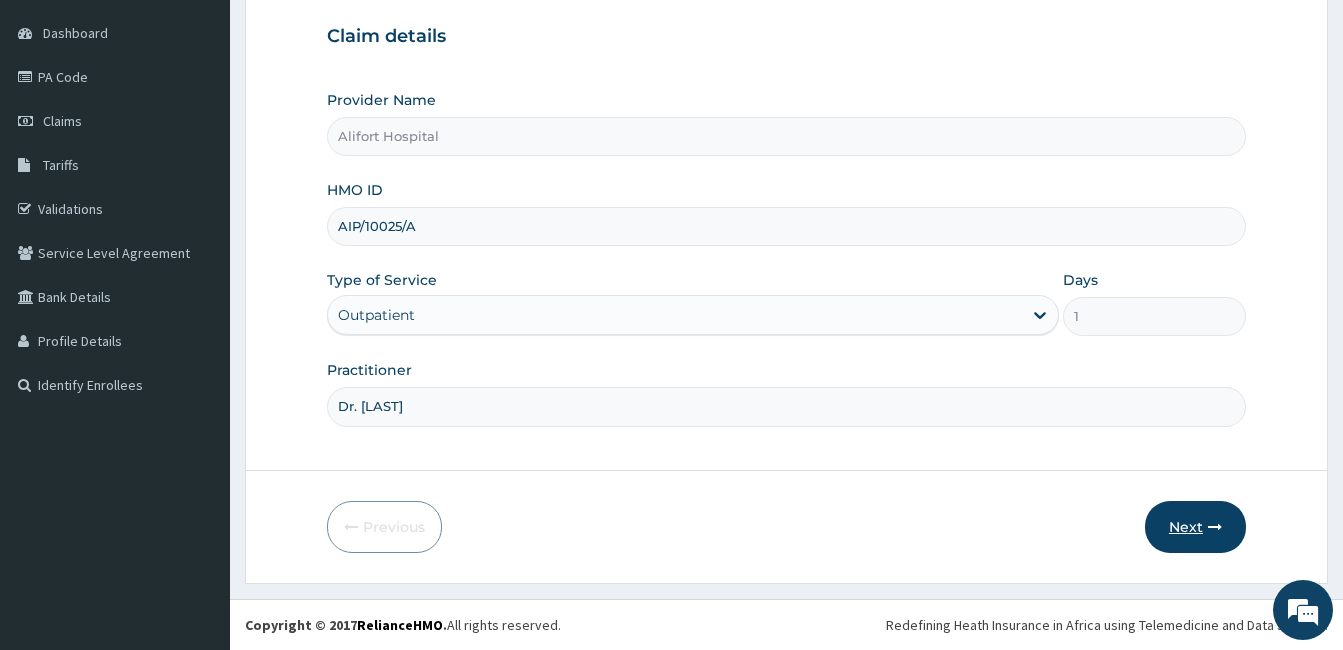click on "Next" at bounding box center [1195, 527] 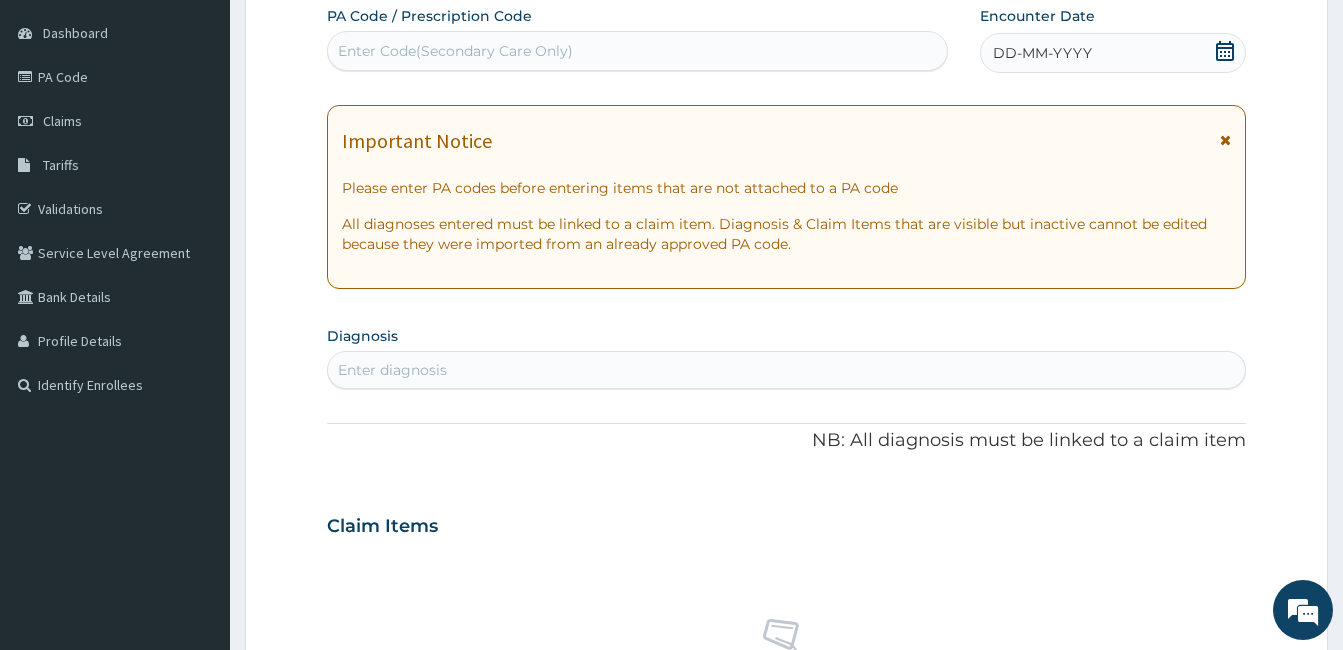 click on "Enter Code(Secondary Care Only)" at bounding box center [455, 51] 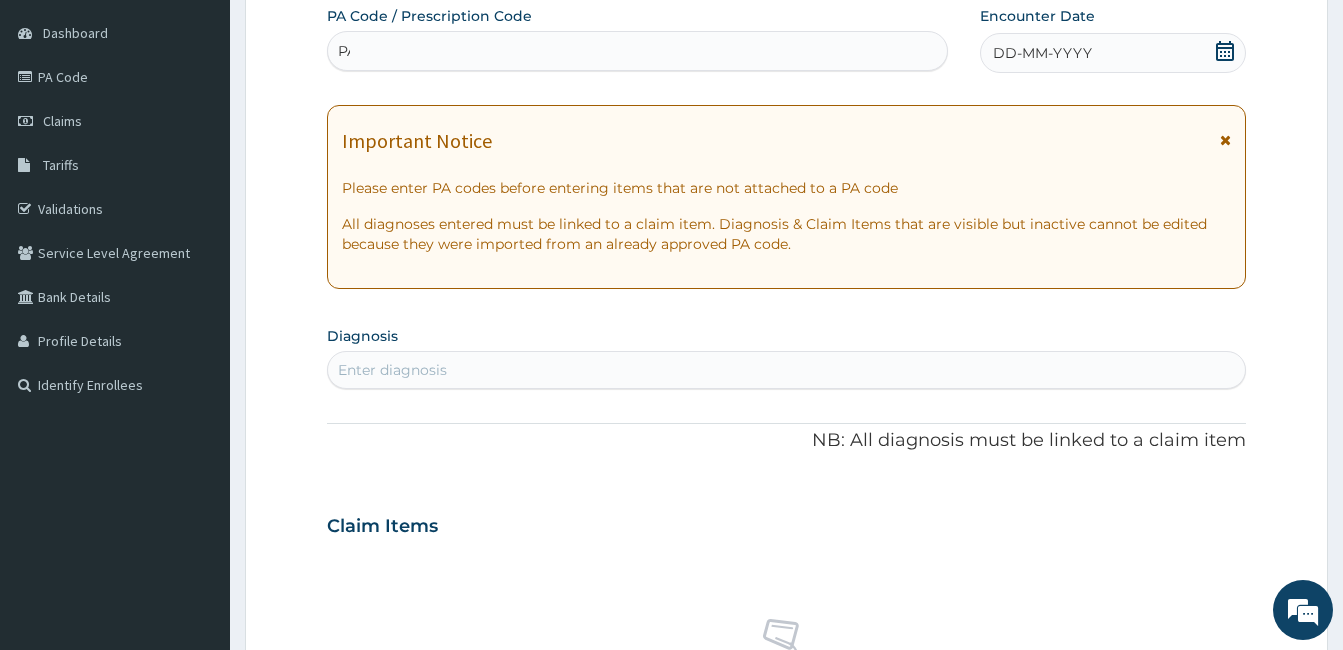 type on "PA" 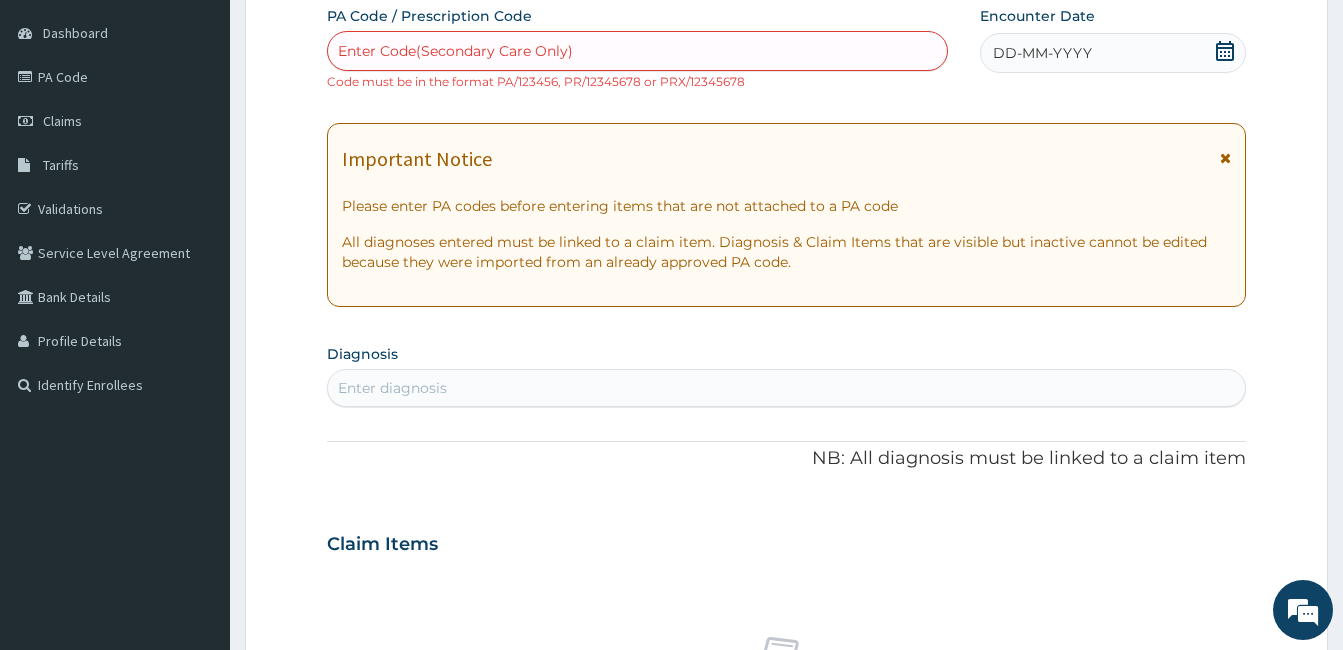 click on "Enter Code(Secondary Care Only)" at bounding box center (455, 51) 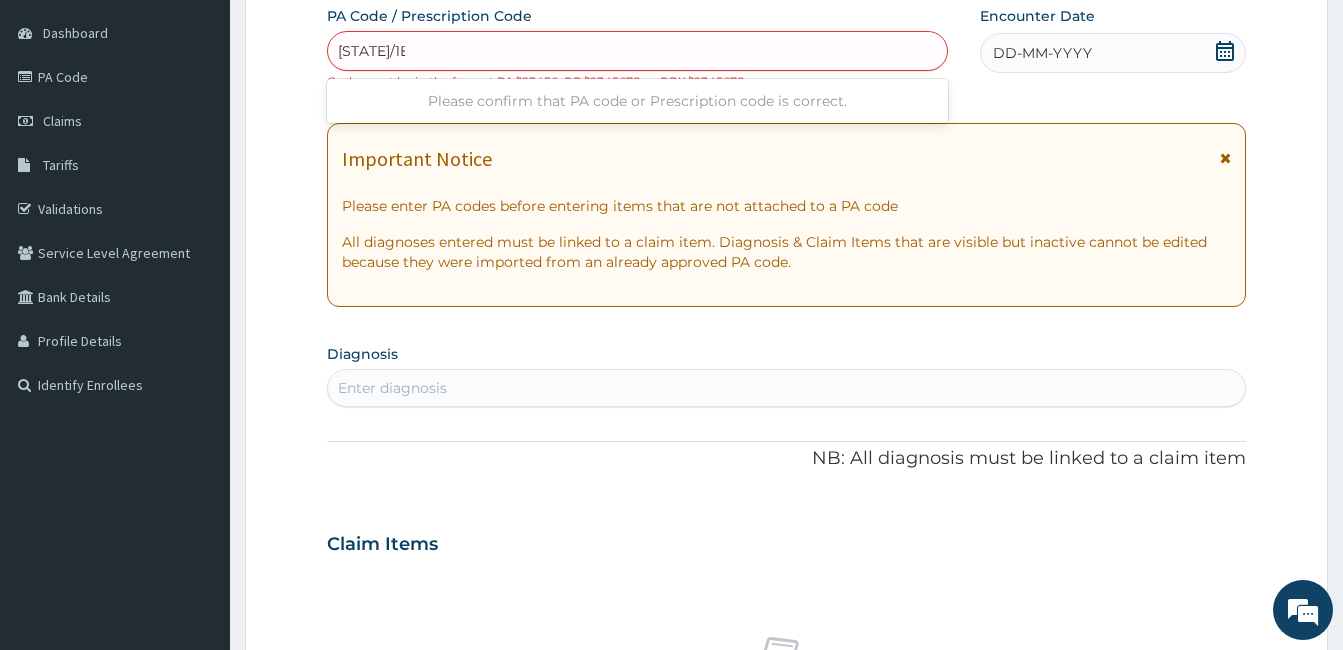 type on "PA/1EF6FA" 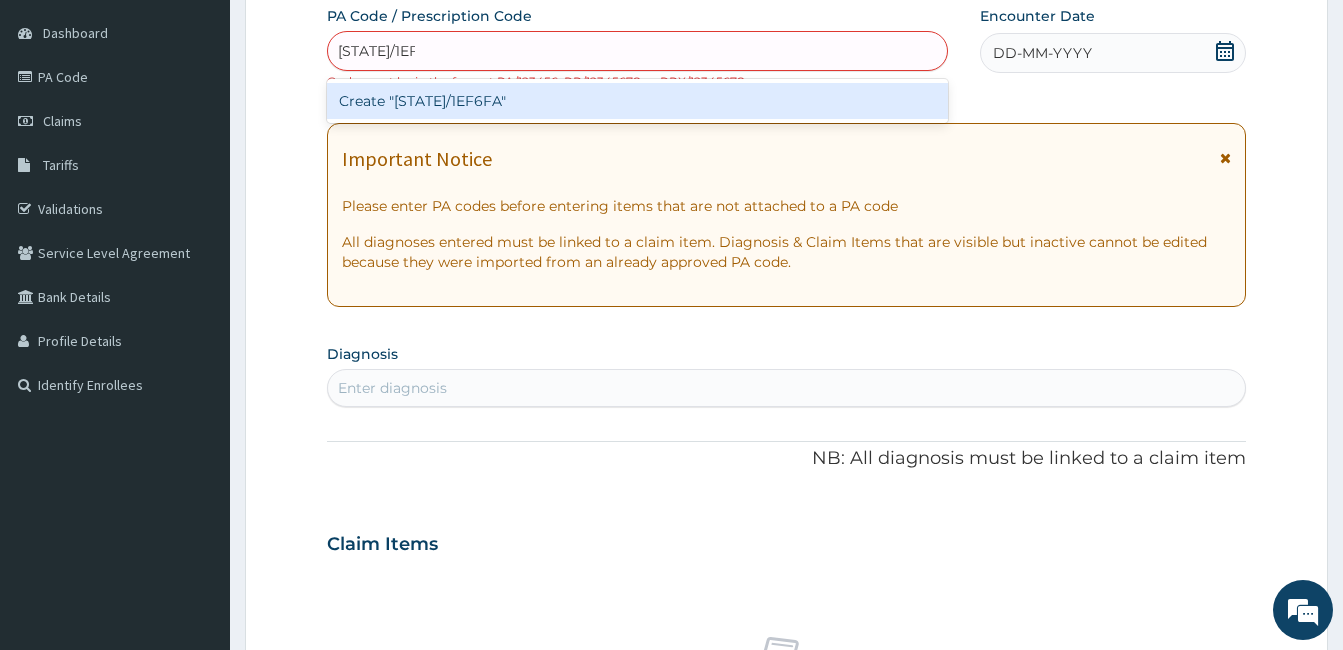 type 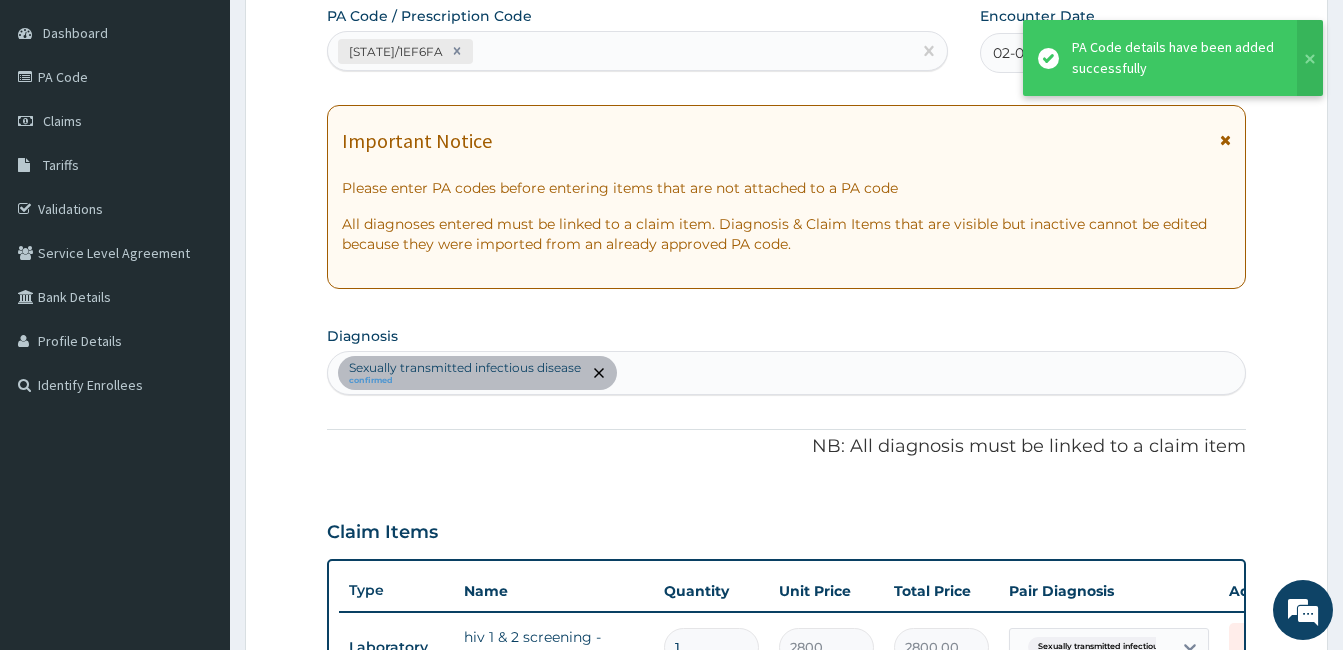 scroll, scrollTop: 576, scrollLeft: 0, axis: vertical 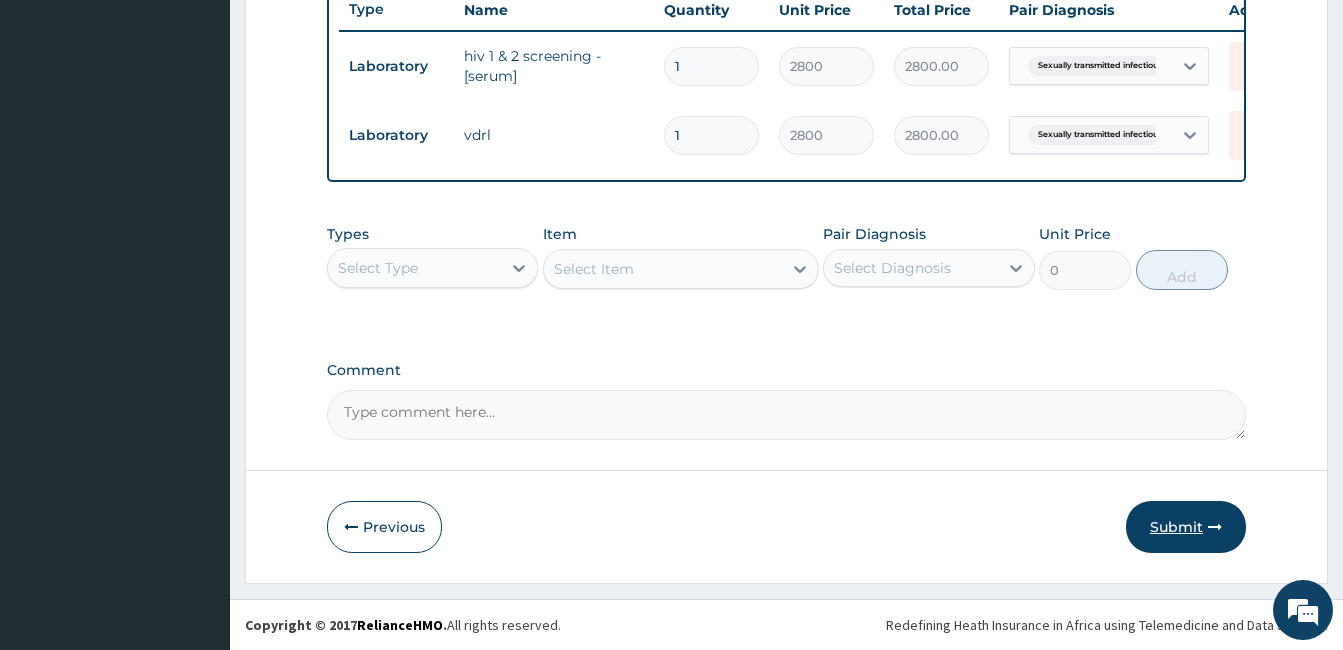 click on "Submit" at bounding box center [1186, 527] 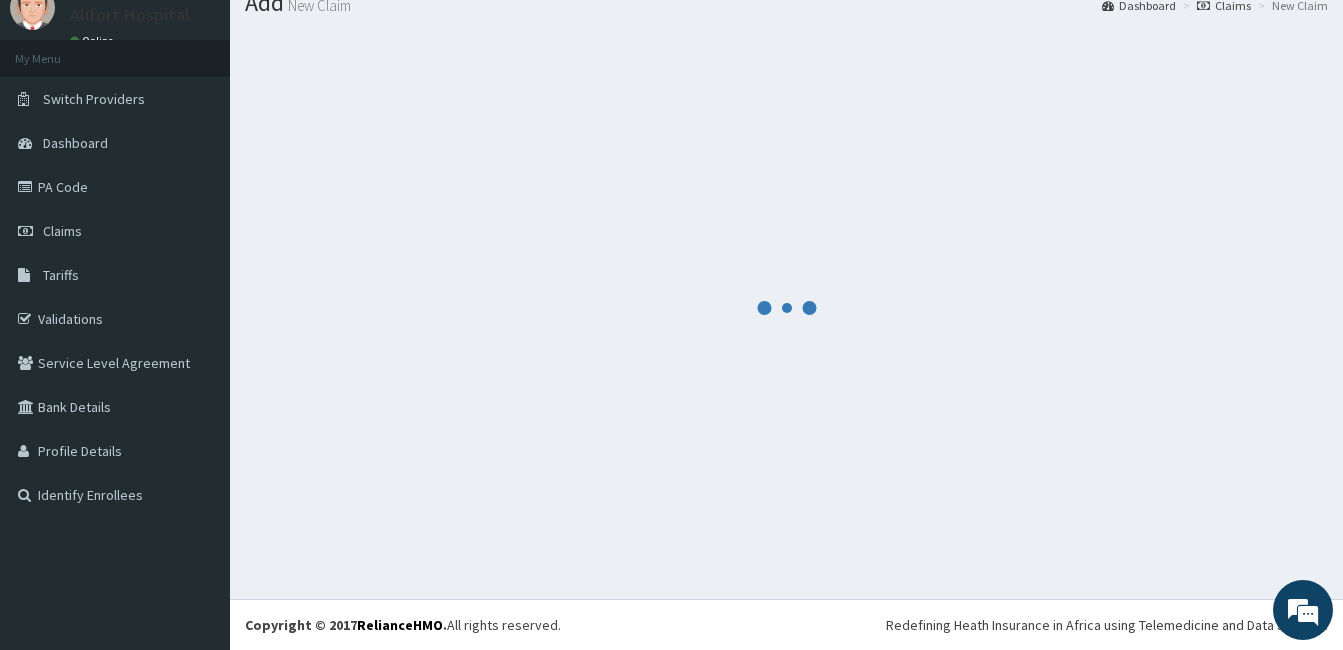scroll, scrollTop: 781, scrollLeft: 0, axis: vertical 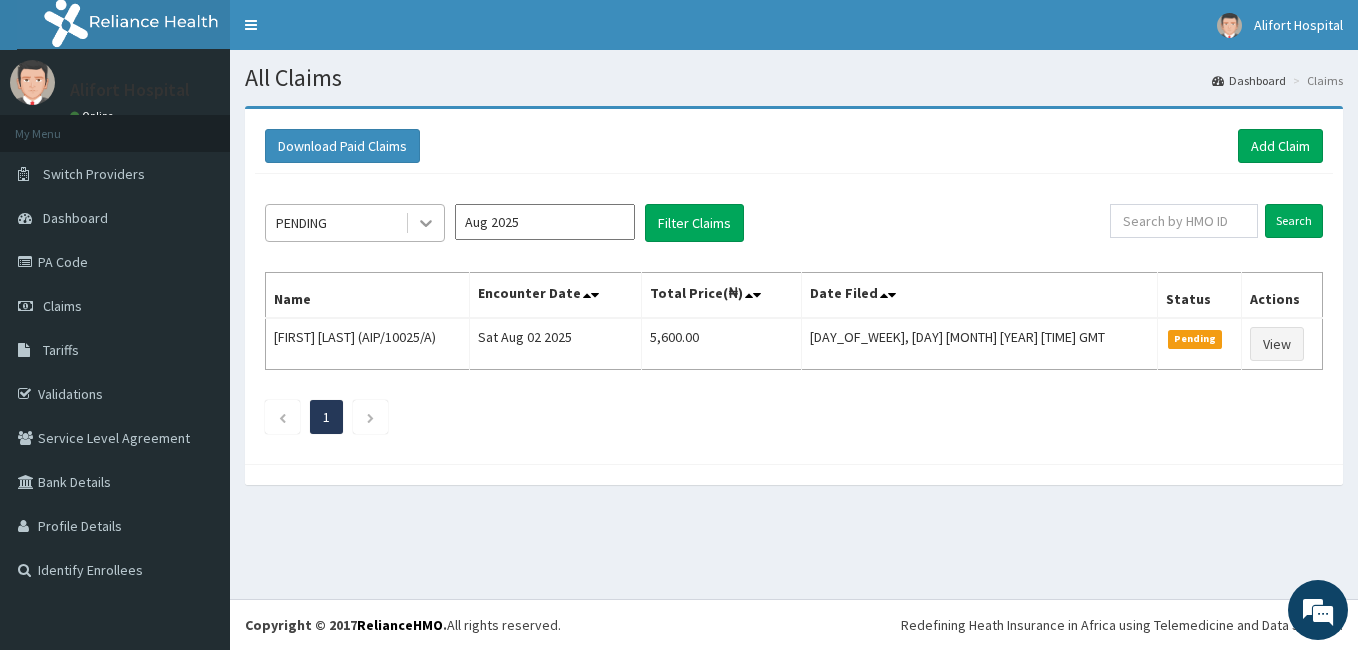 click at bounding box center (426, 223) 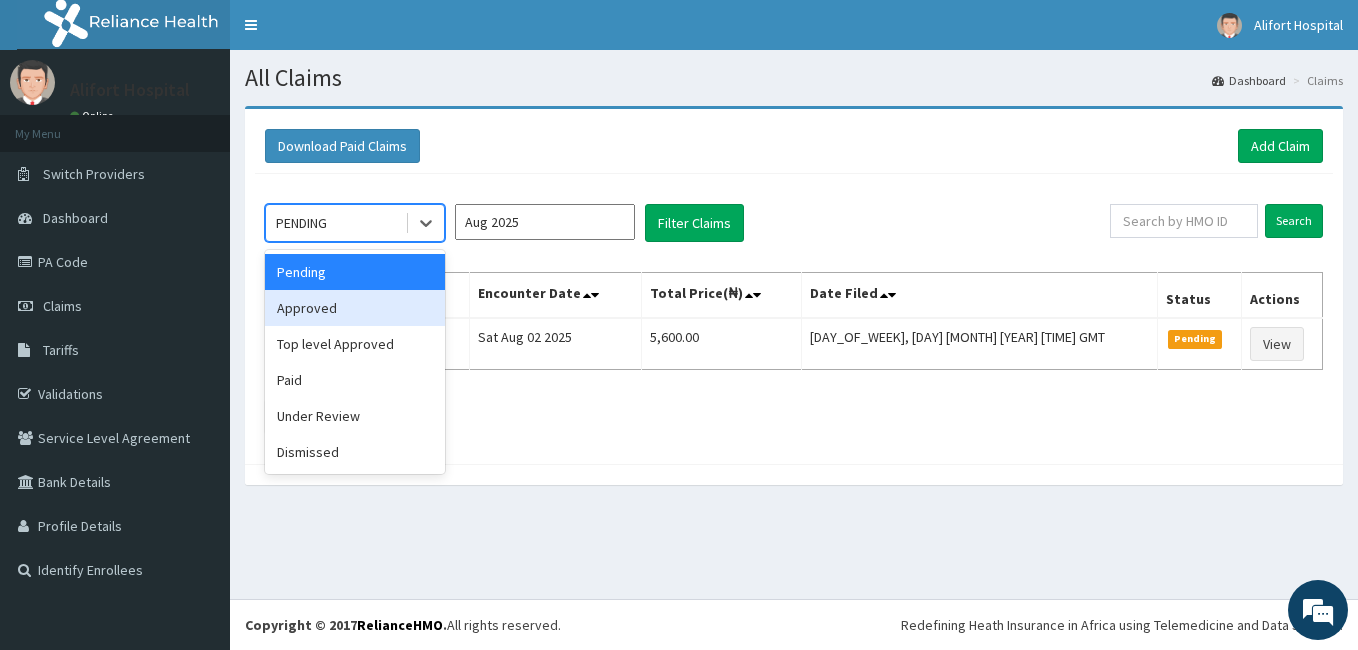 click on "Approved" at bounding box center (355, 308) 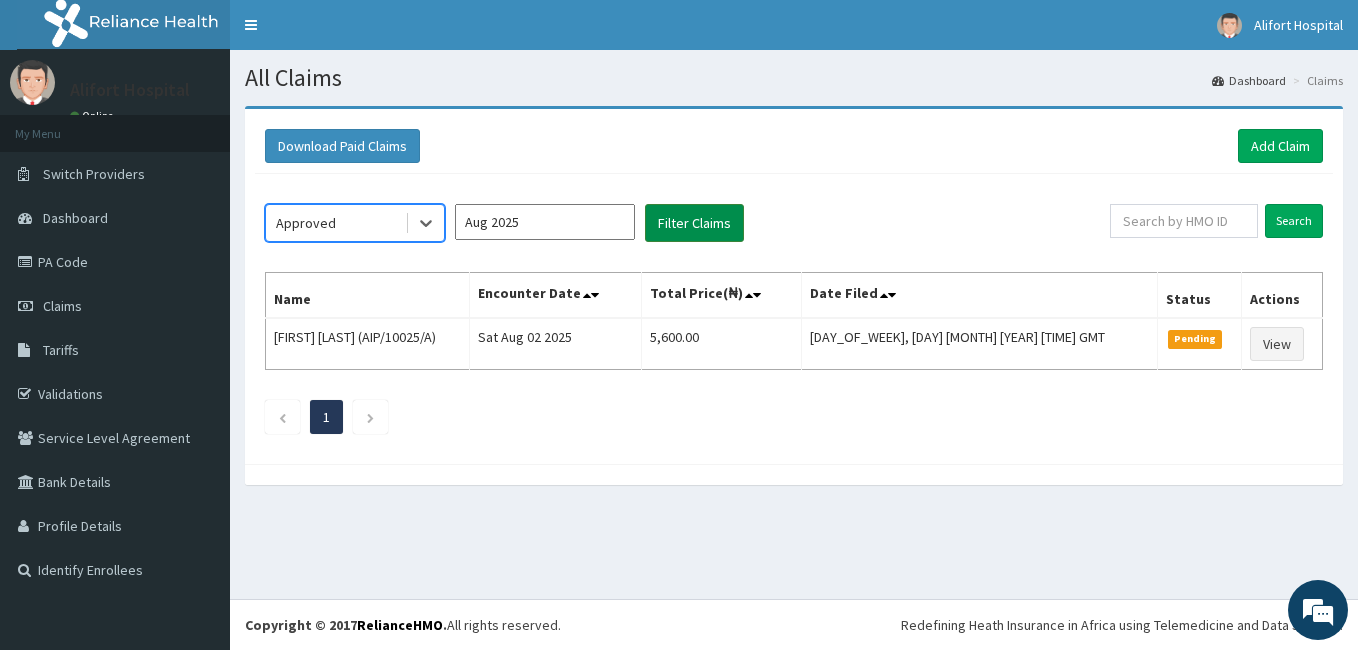 scroll, scrollTop: 0, scrollLeft: 0, axis: both 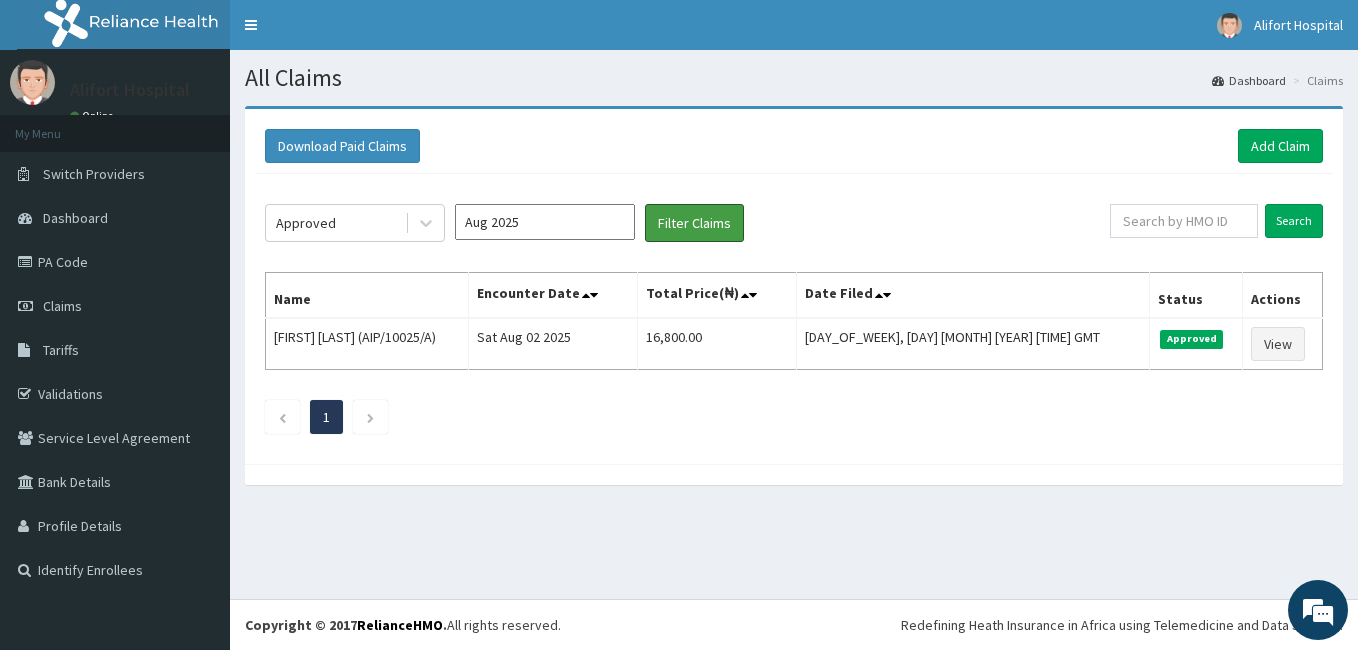 type 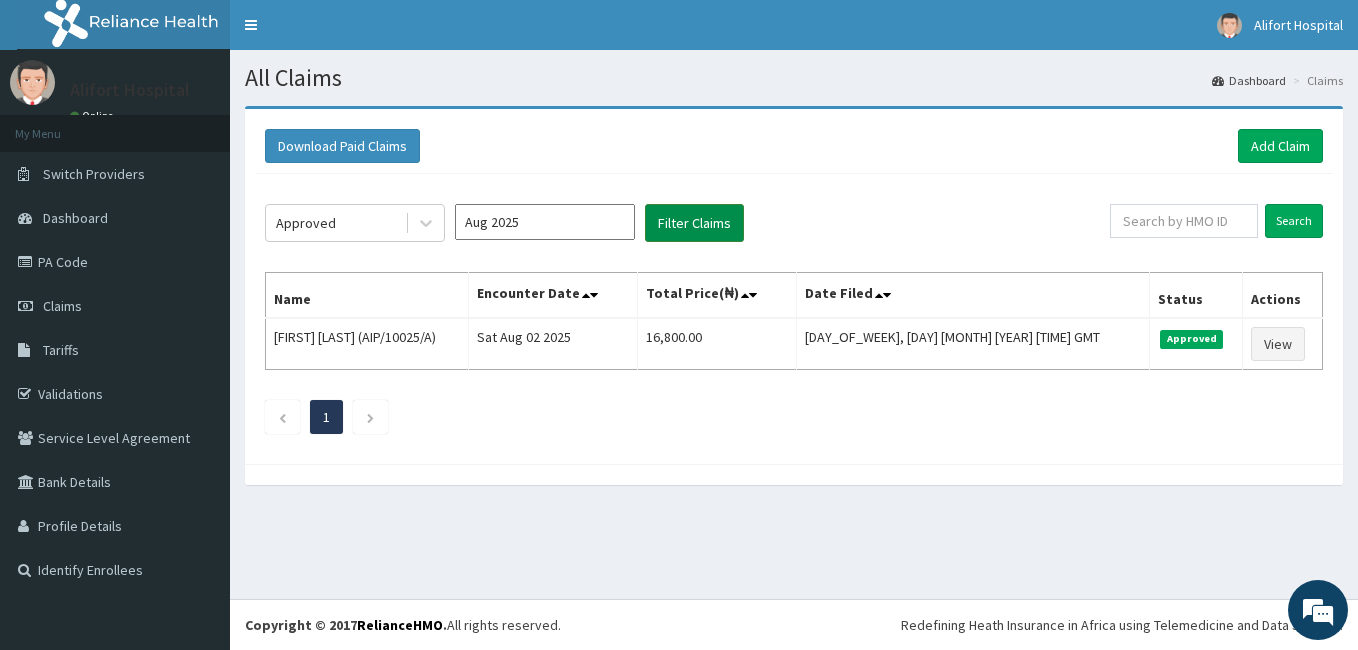 click on "Filter Claims" at bounding box center (694, 223) 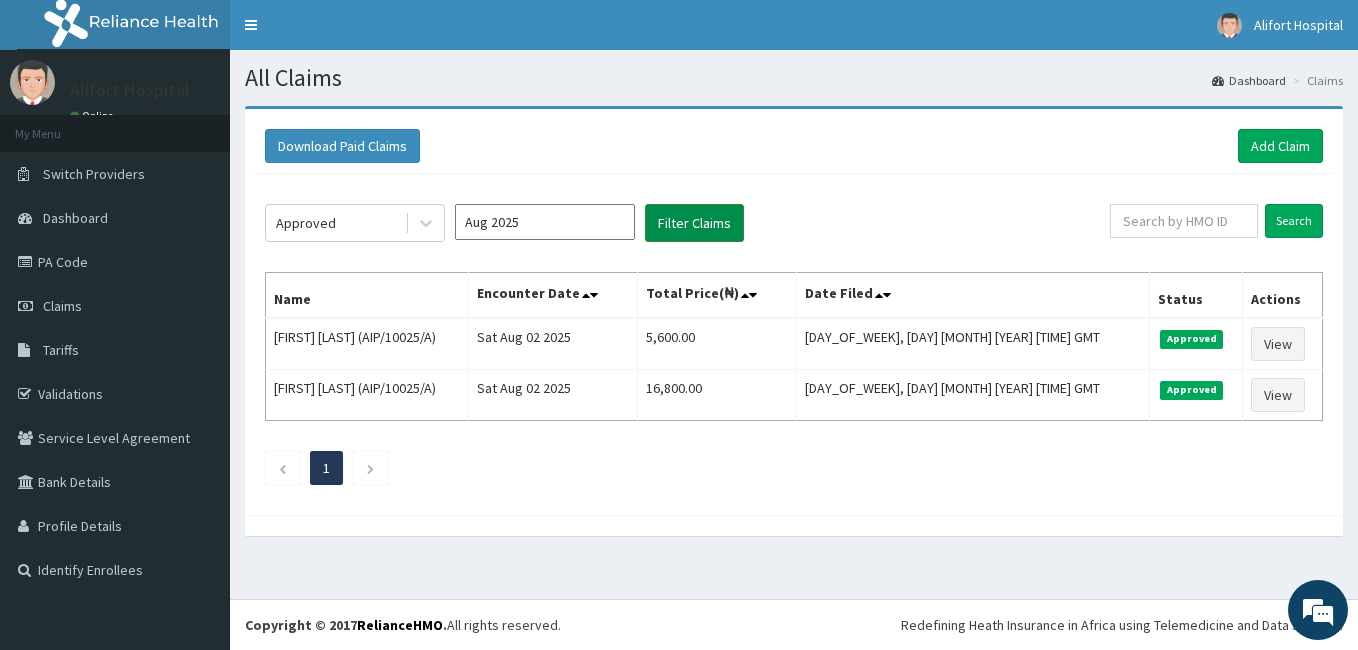click on "Filter Claims" at bounding box center [694, 223] 